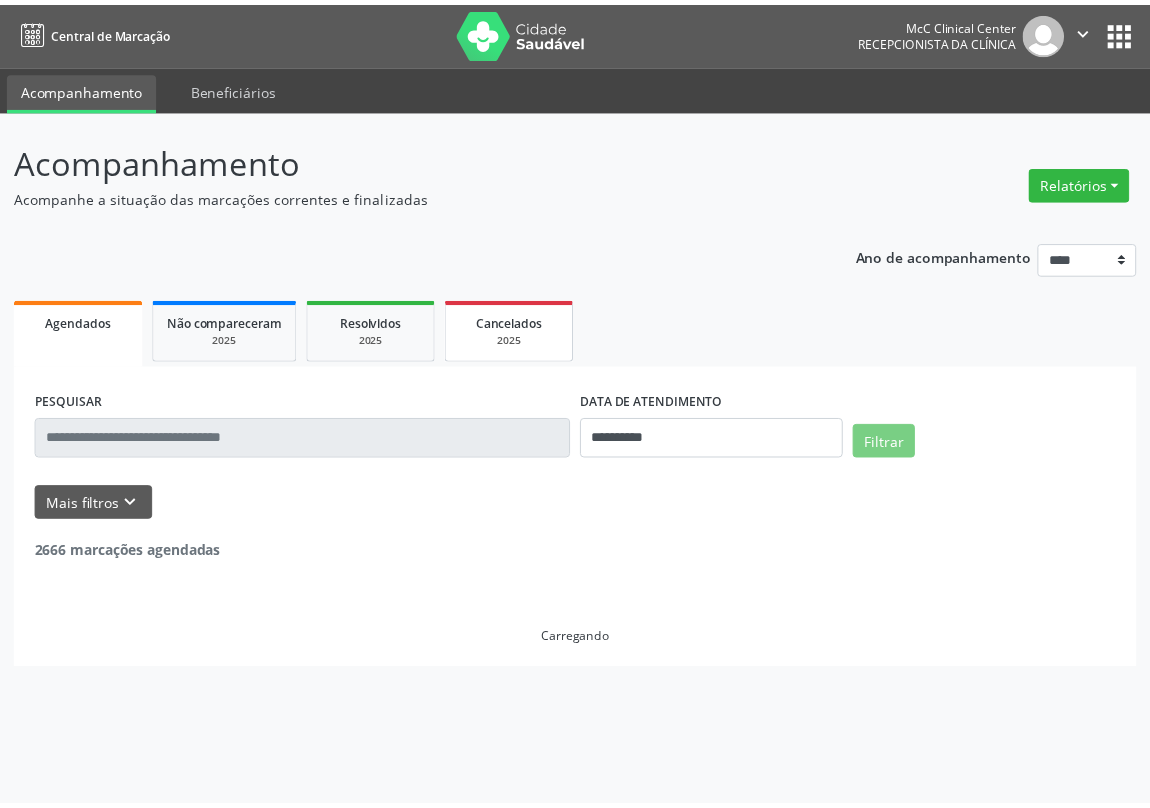 scroll, scrollTop: 0, scrollLeft: 0, axis: both 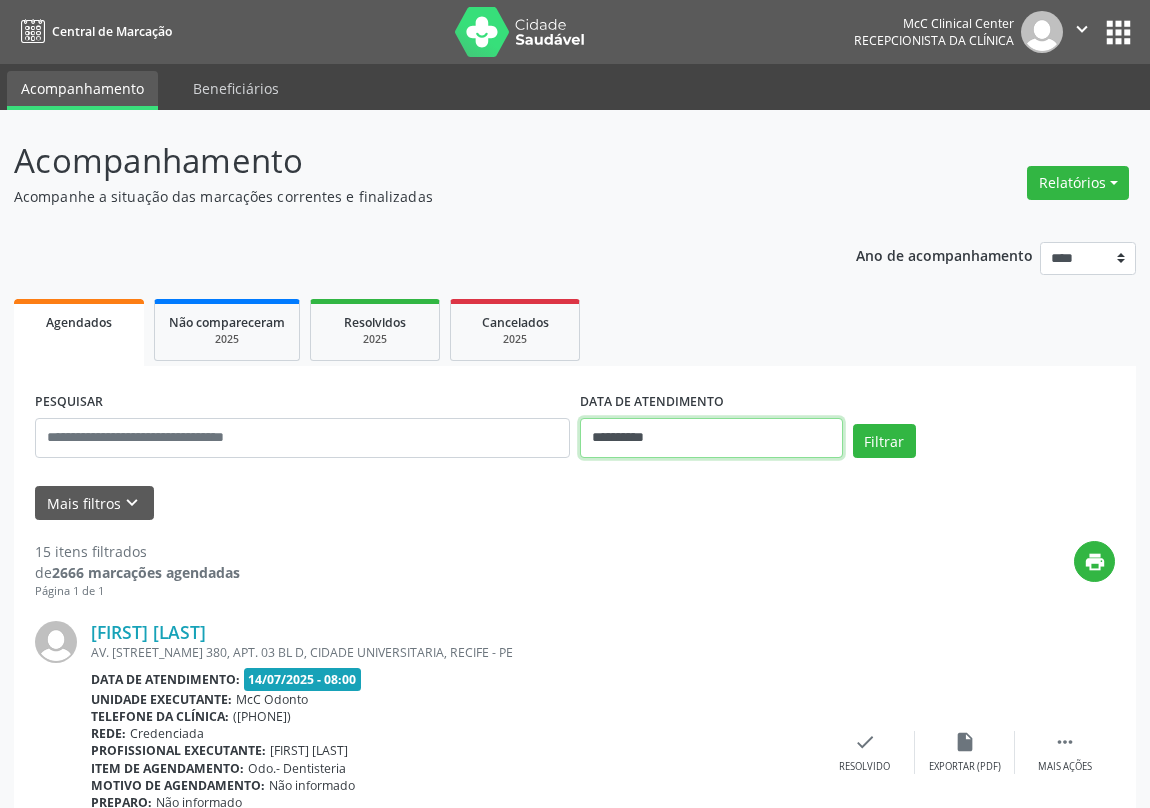 click on "**********" at bounding box center (711, 438) 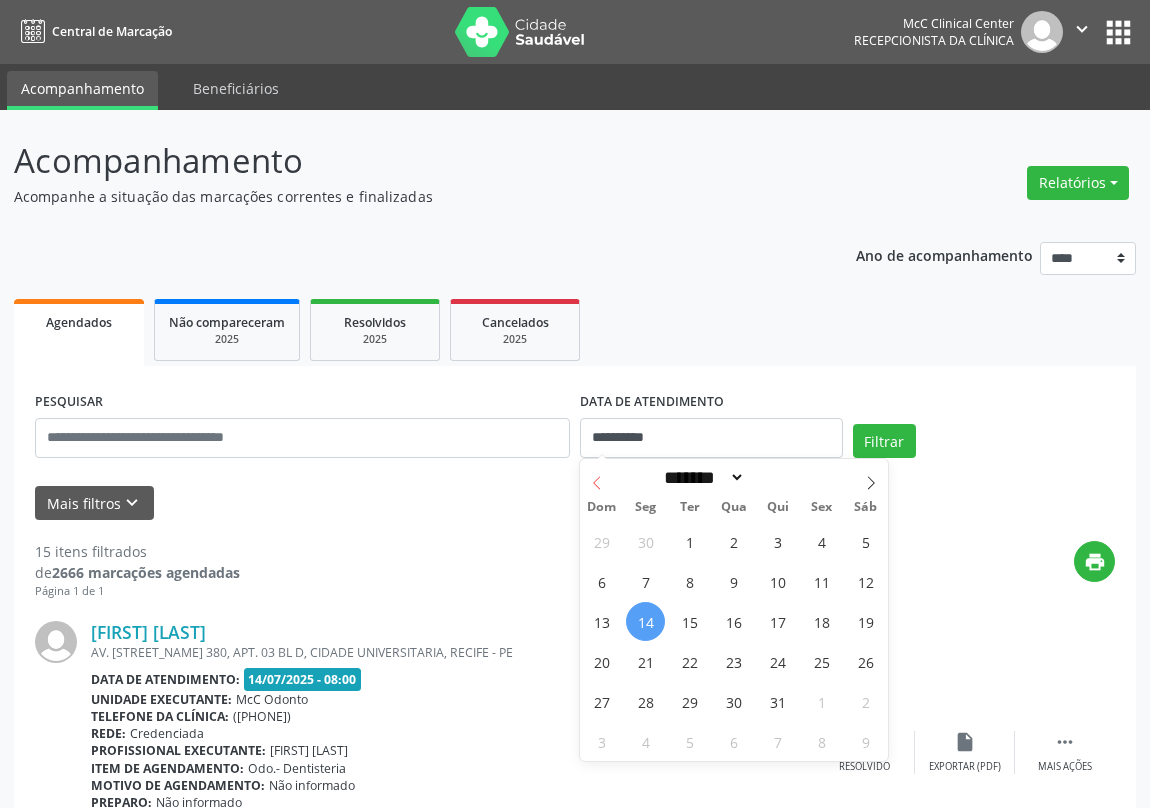 click 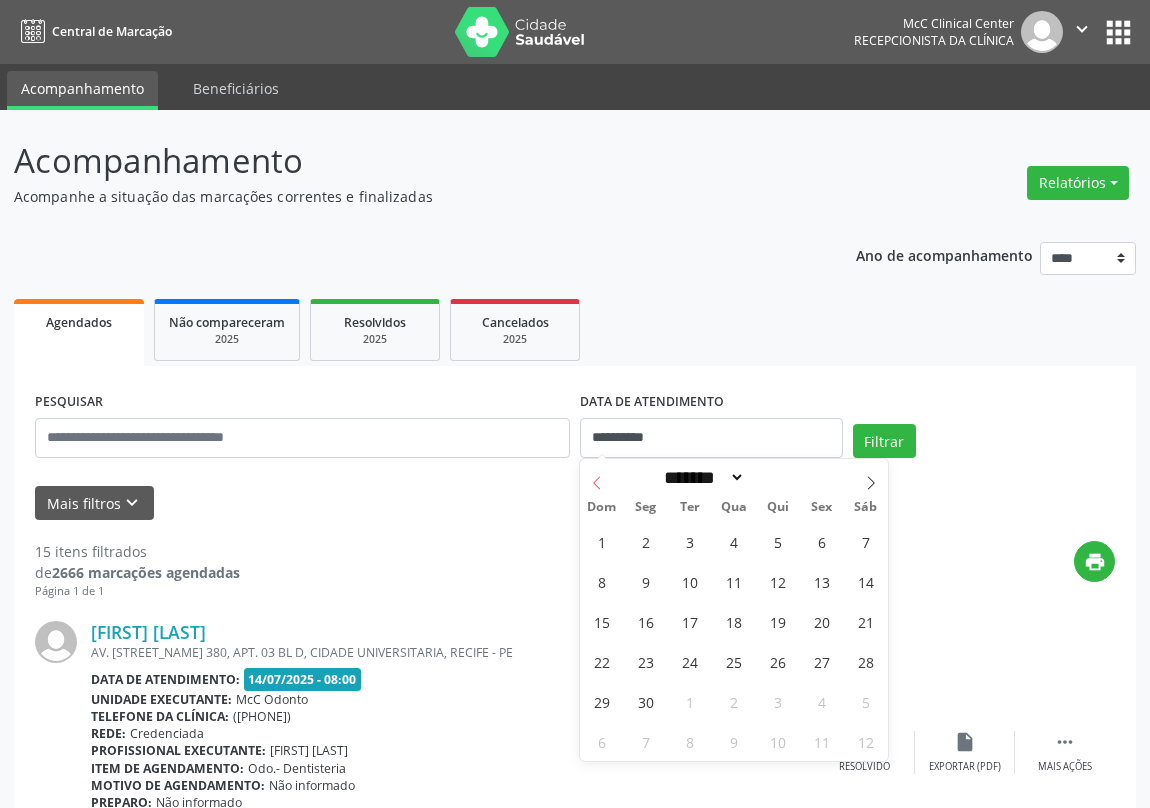 click 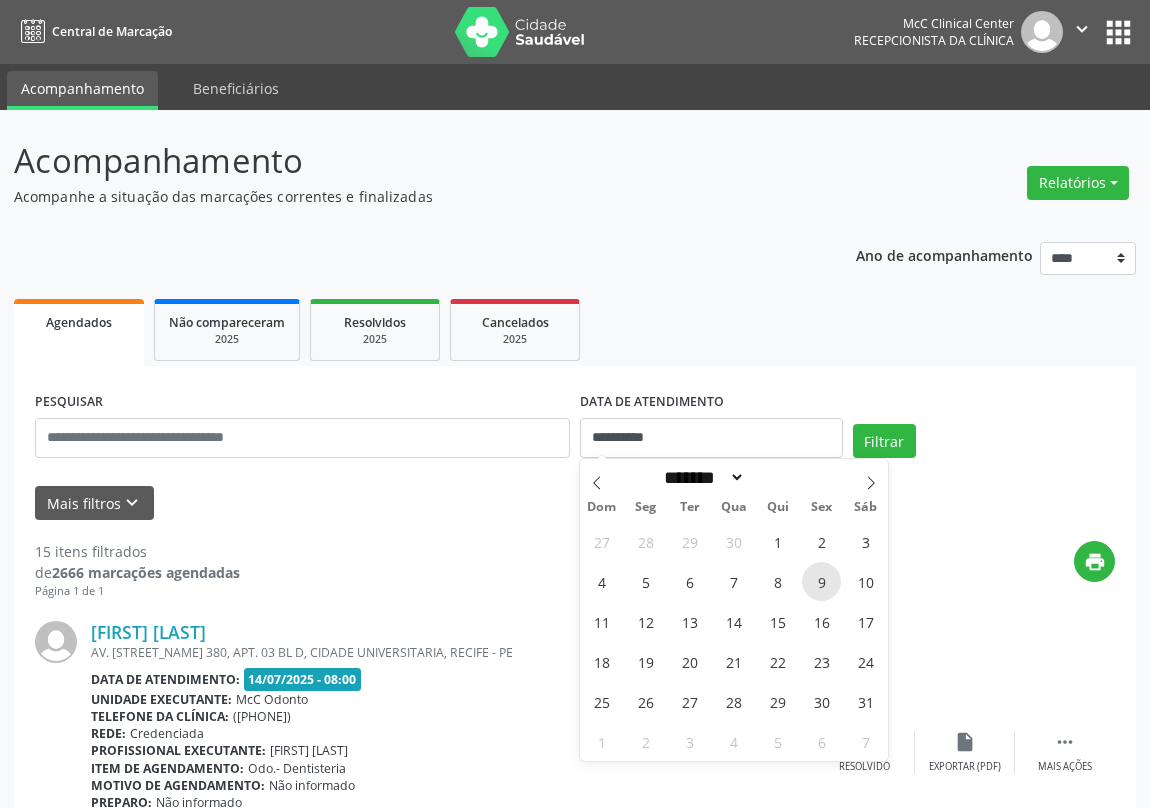 click on "9" at bounding box center (821, 581) 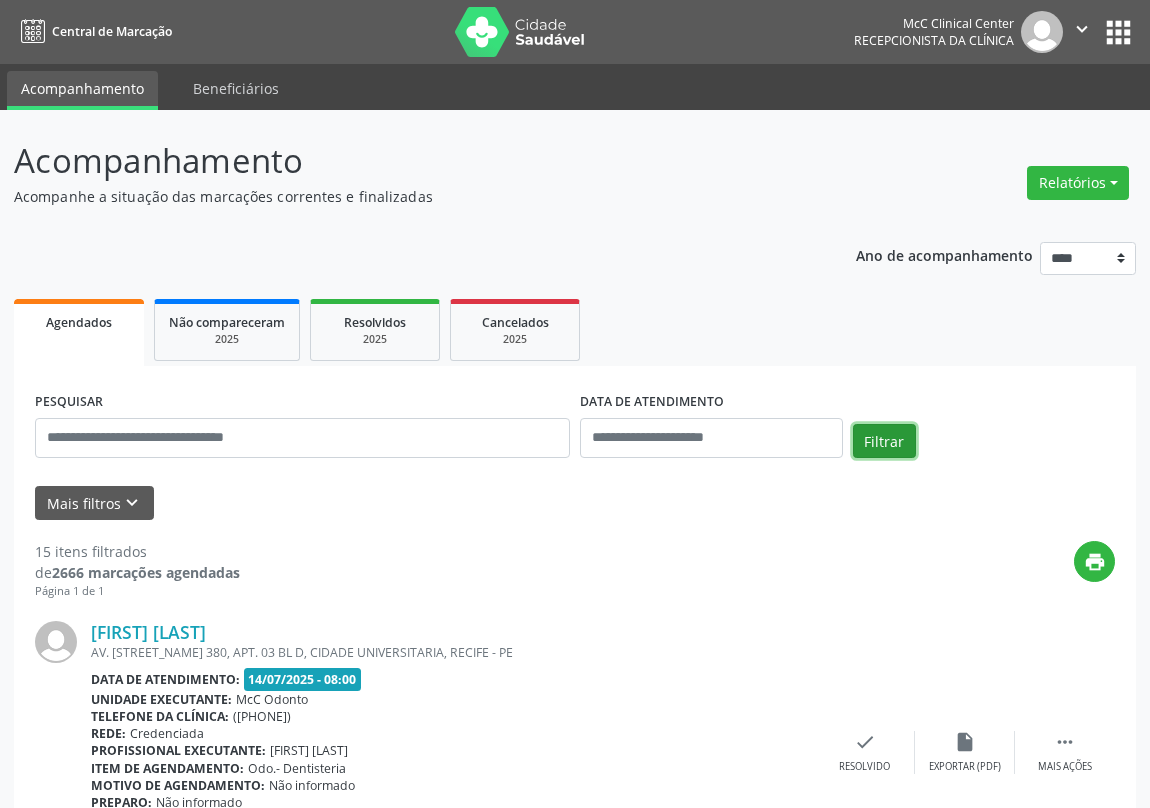 click on "Filtrar" at bounding box center (884, 441) 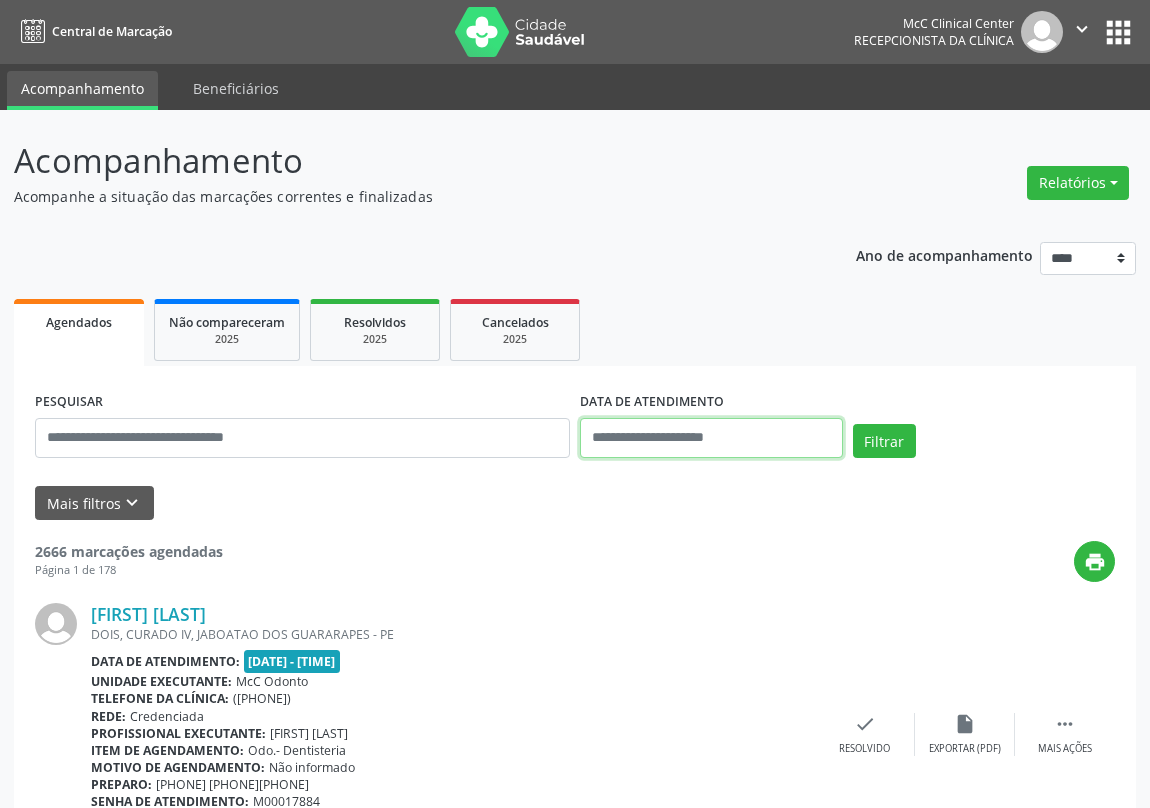 click at bounding box center [711, 438] 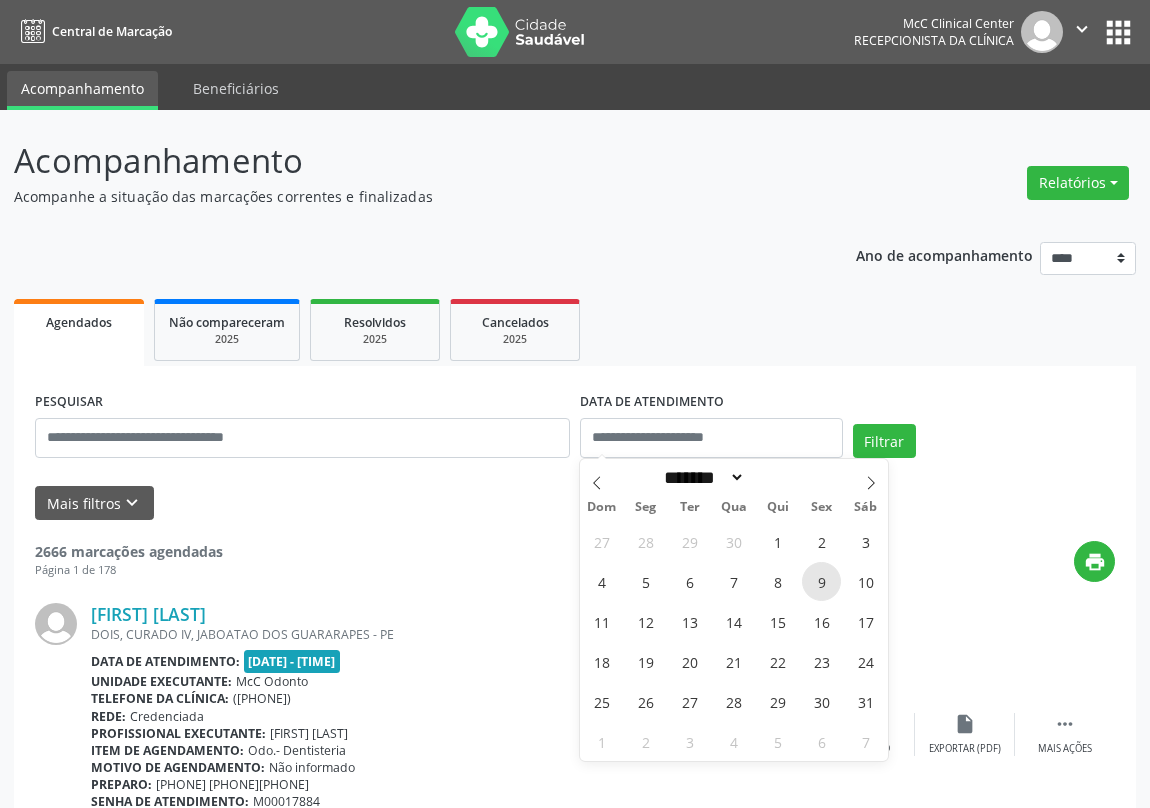 click on "9" at bounding box center (821, 581) 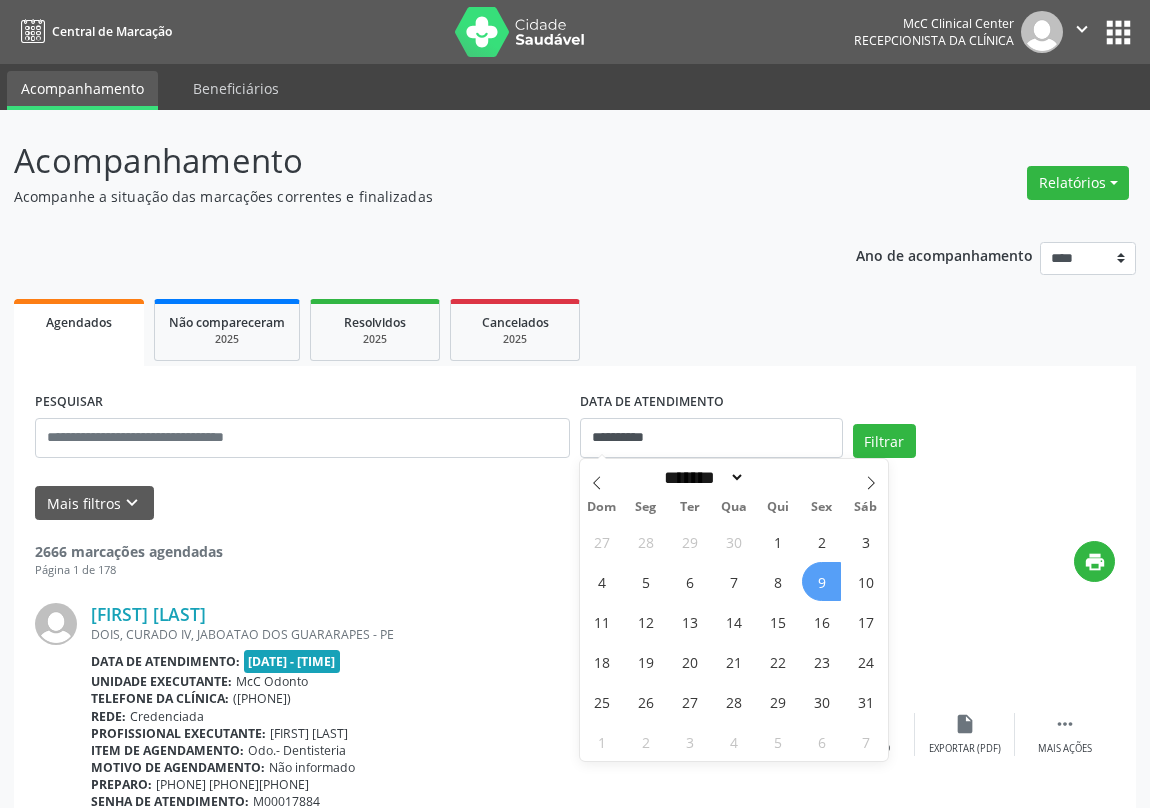 click on "9" at bounding box center (821, 581) 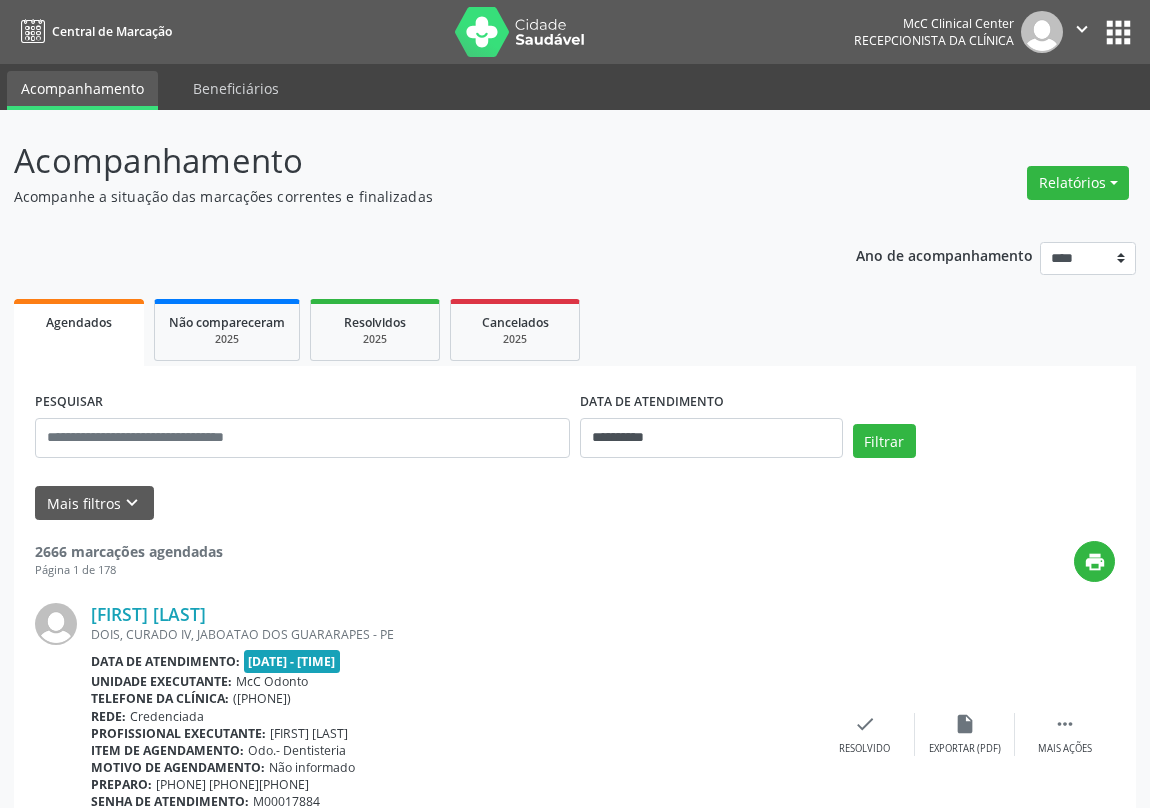 click on "print" at bounding box center [669, 561] 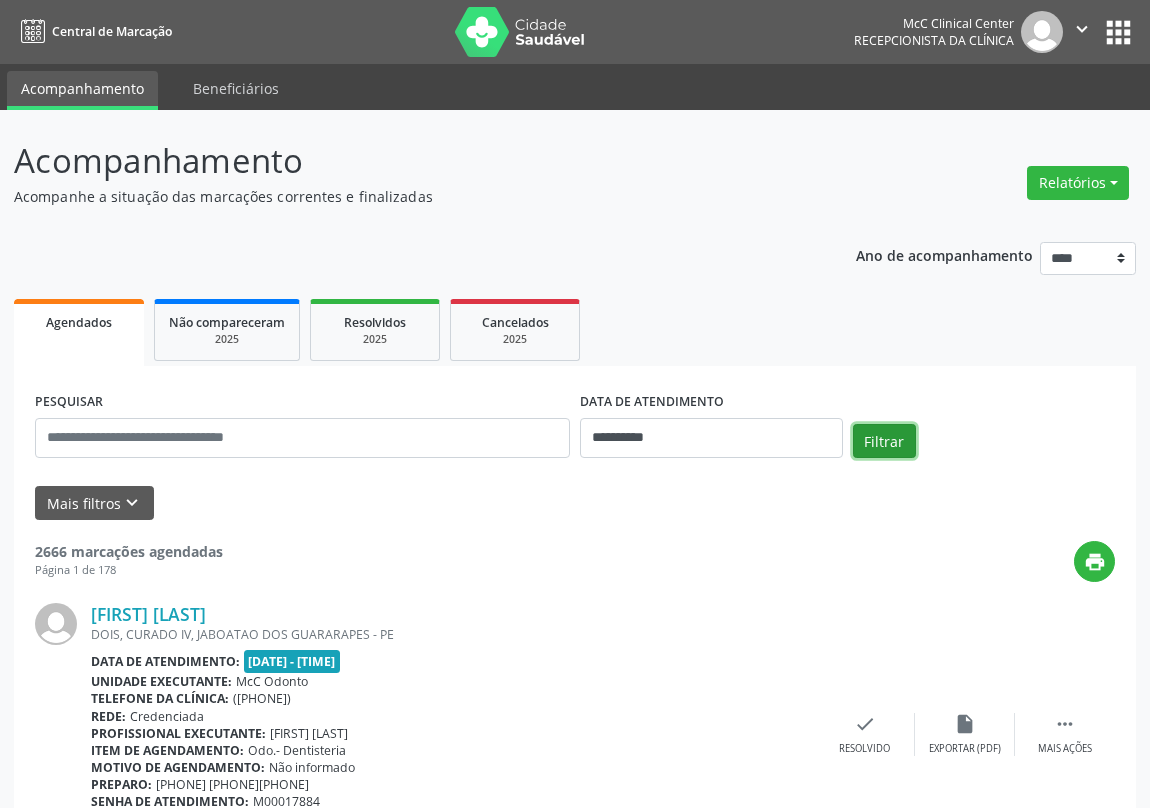 click on "Filtrar" at bounding box center [884, 441] 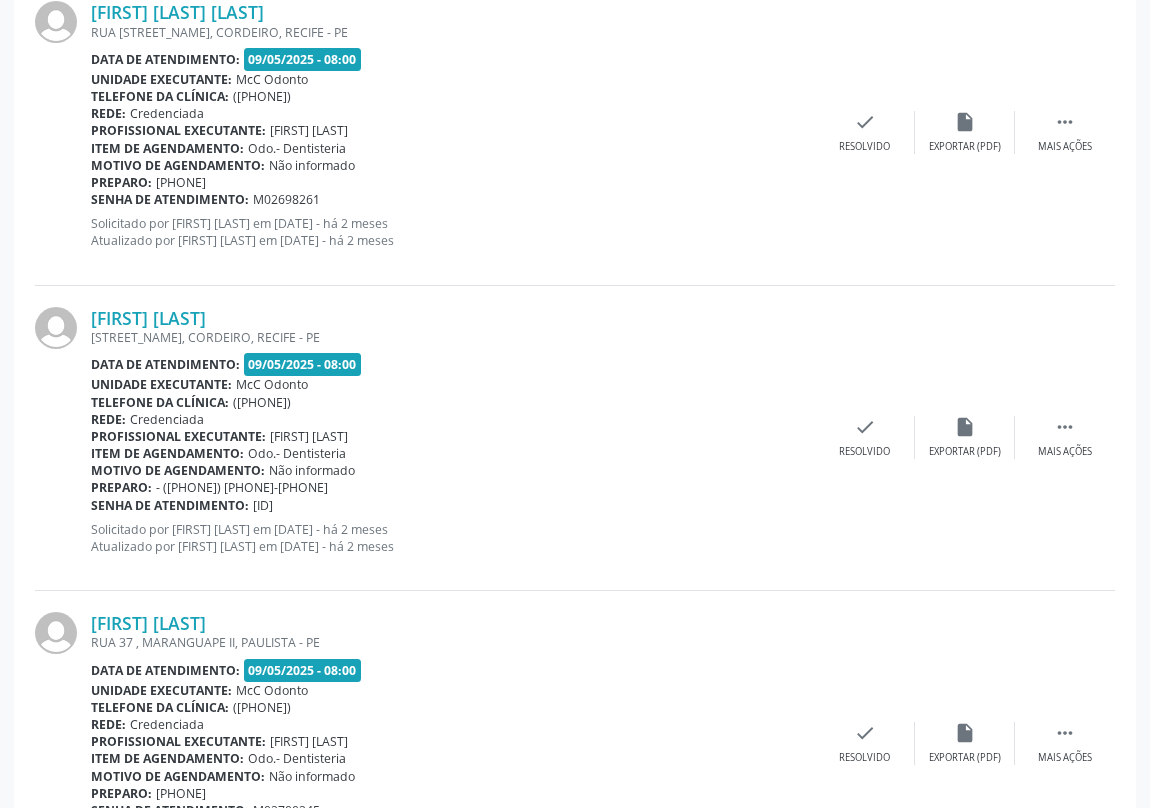 scroll, scrollTop: 636, scrollLeft: 0, axis: vertical 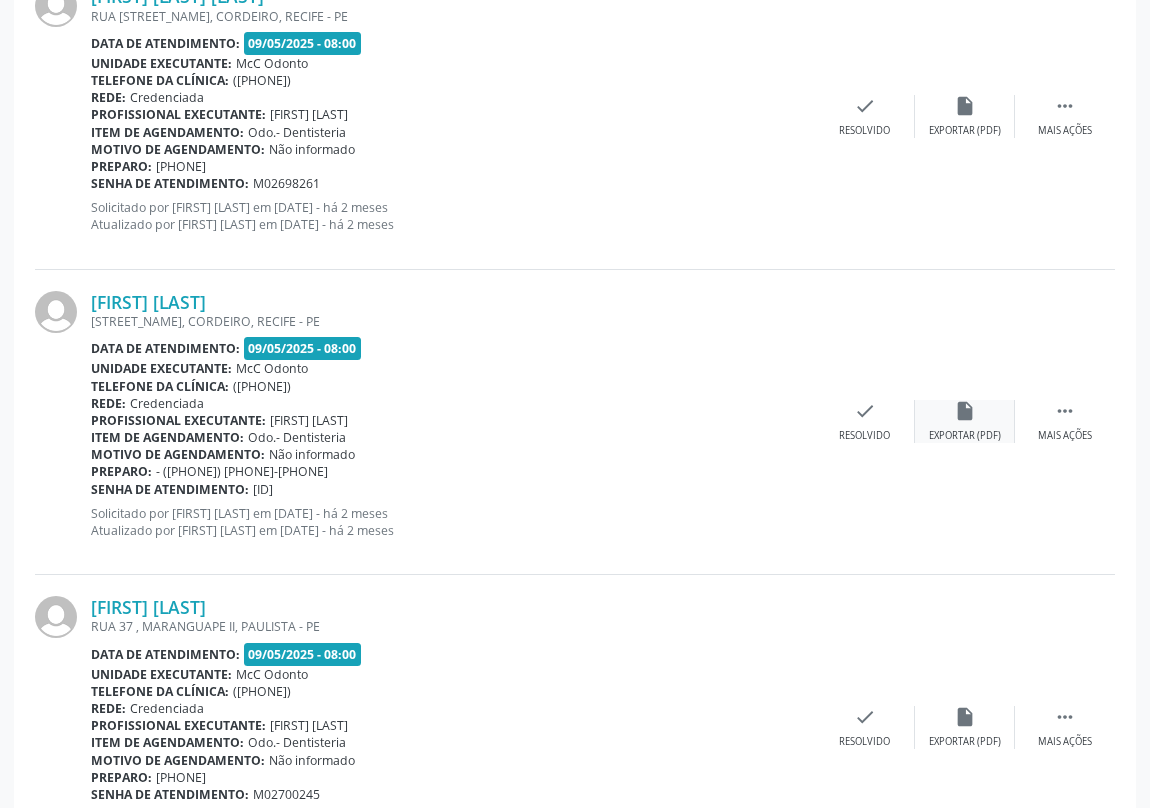 click on "Exportar (PDF)" at bounding box center (965, 436) 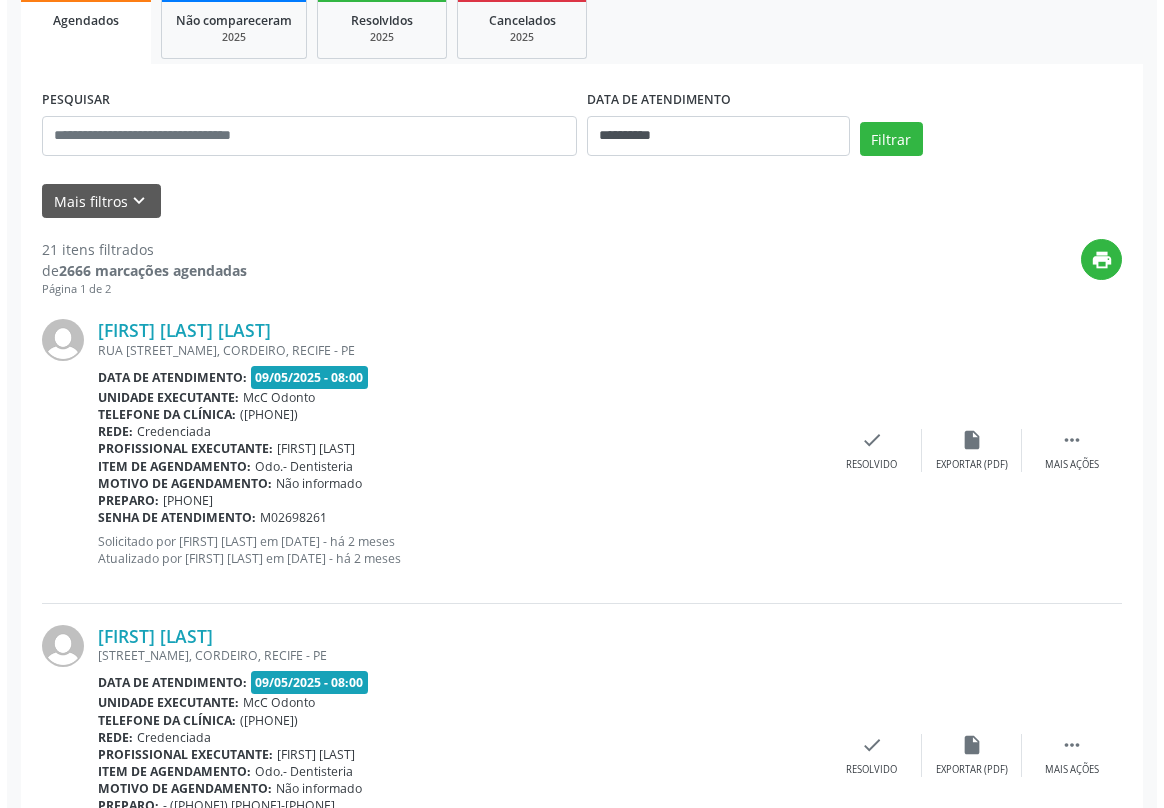 scroll, scrollTop: 0, scrollLeft: 0, axis: both 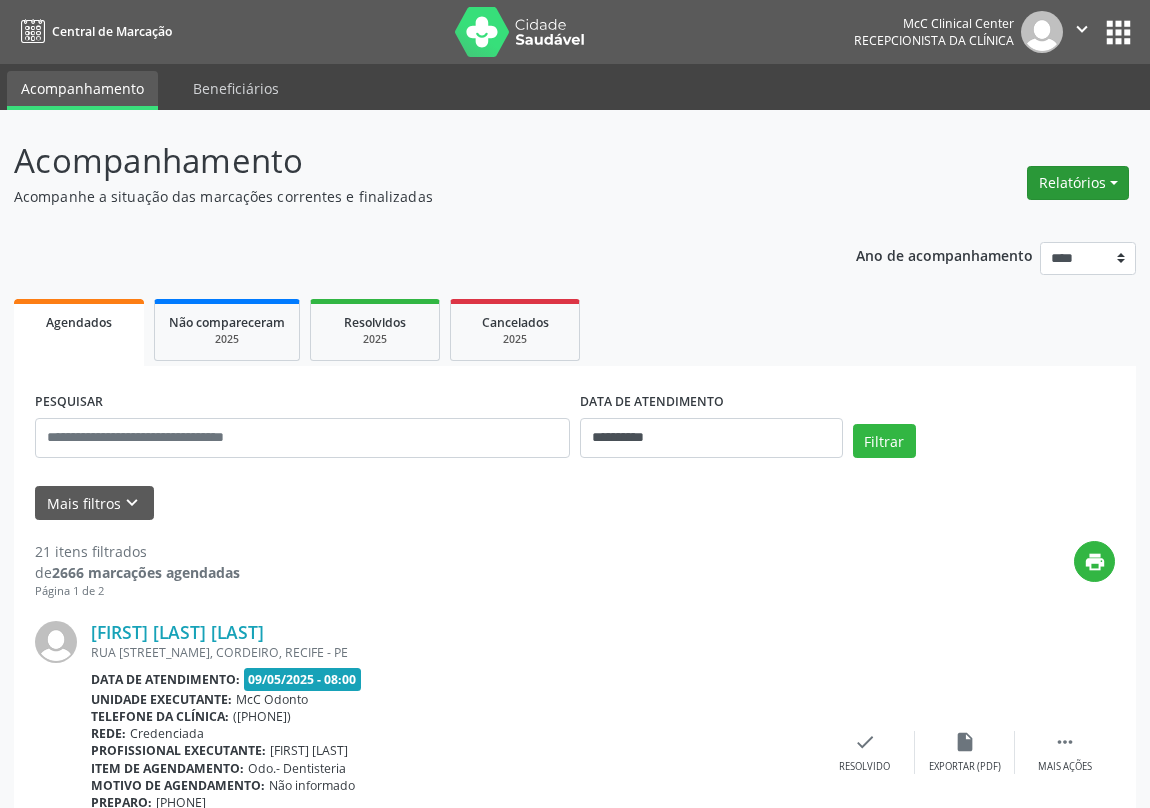 click on "Relatórios" at bounding box center (1078, 183) 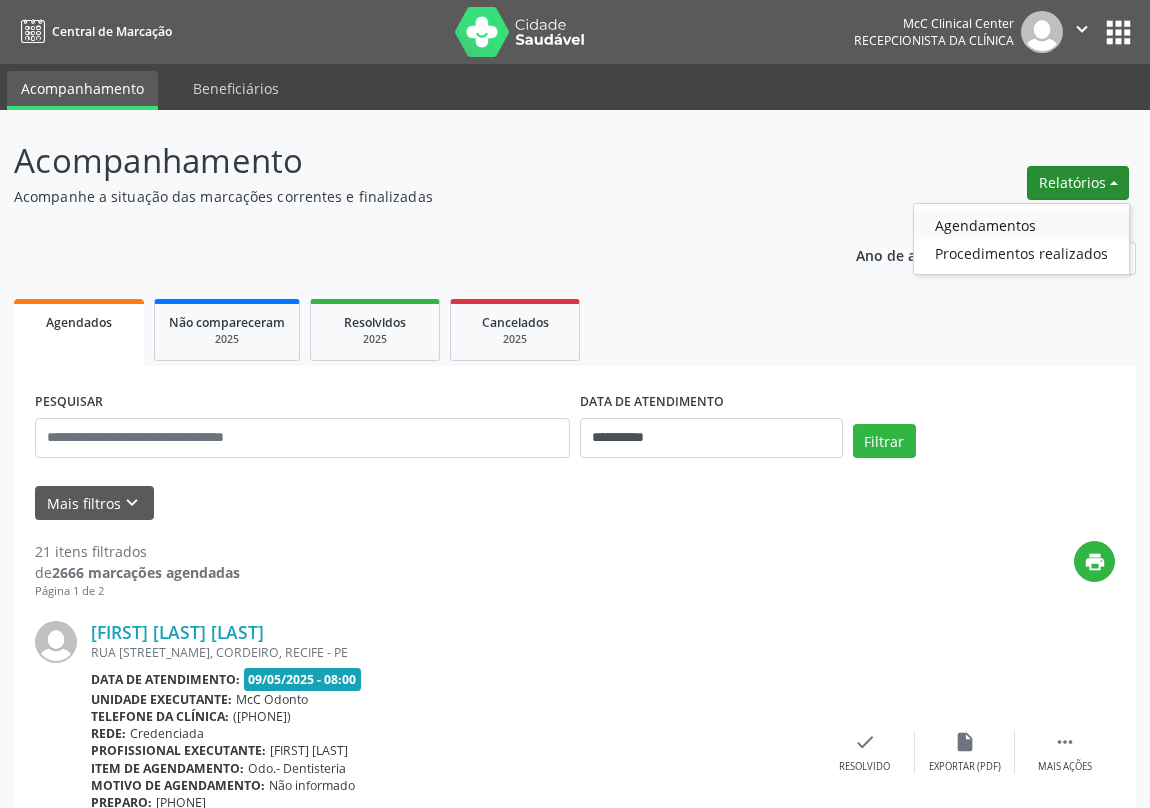 click on "Agendamentos" at bounding box center [1021, 225] 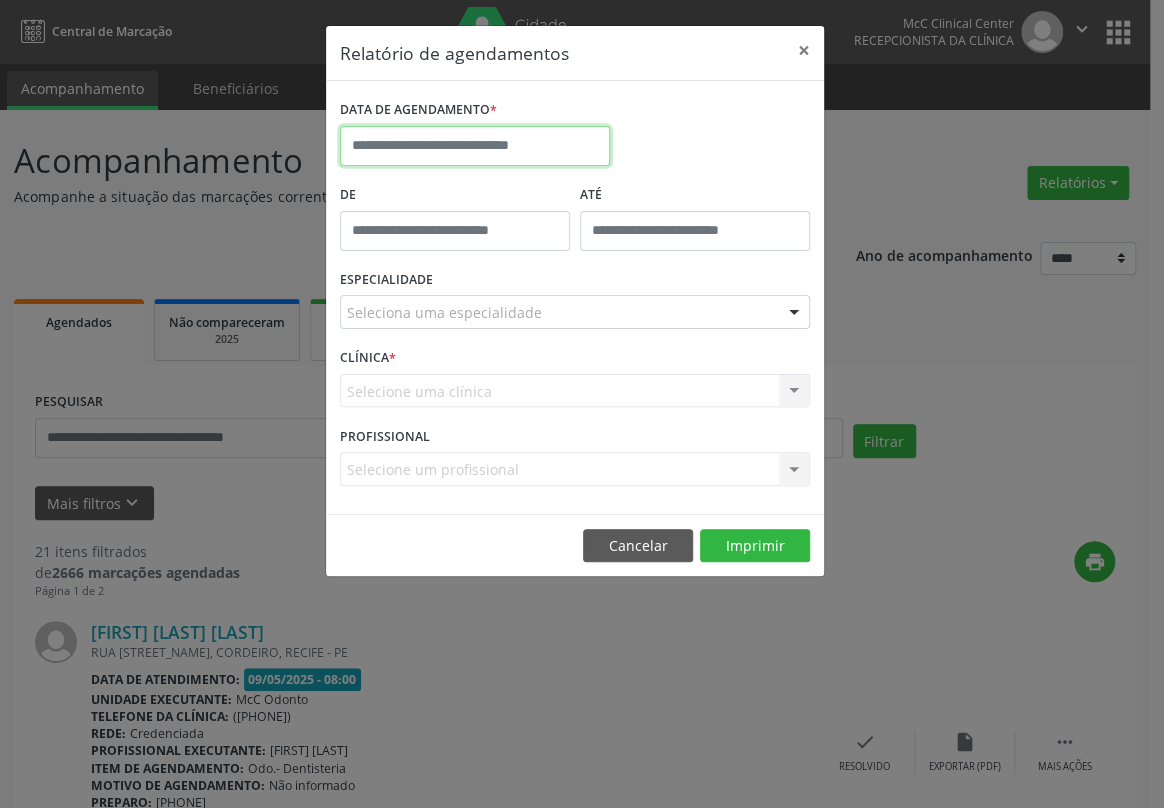 click at bounding box center [475, 146] 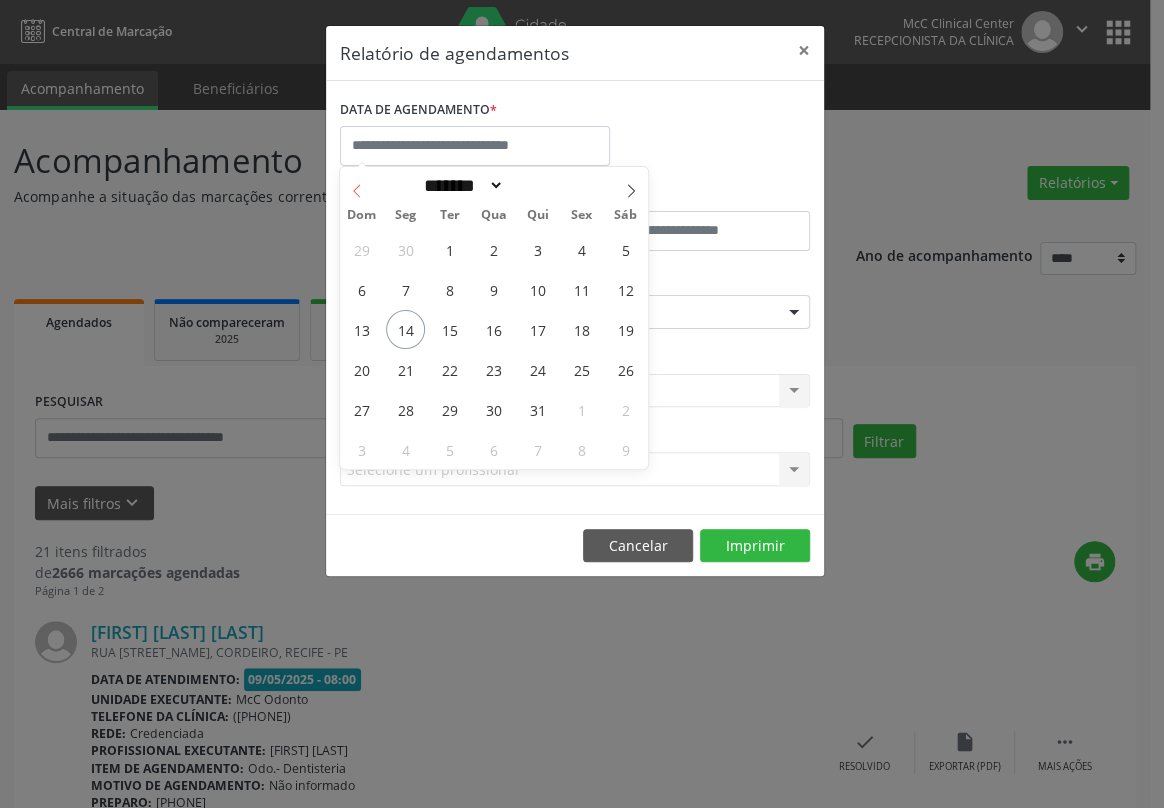 click at bounding box center [357, 184] 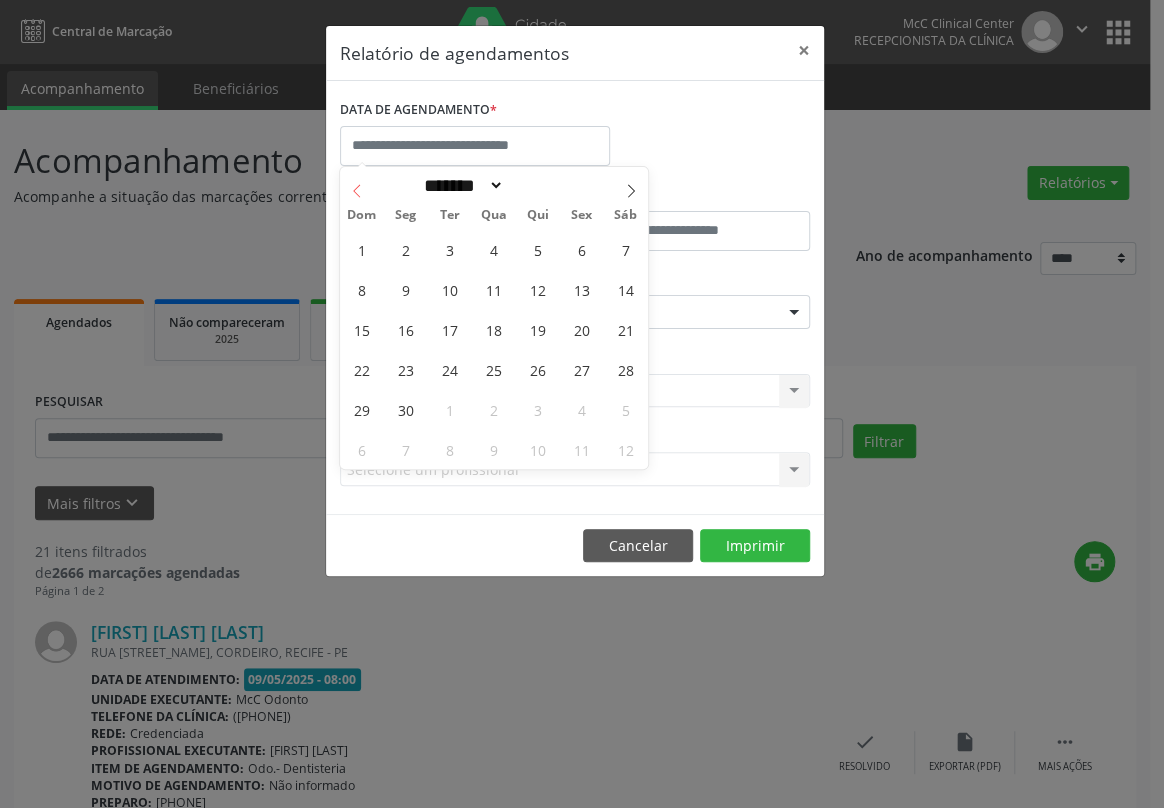 click 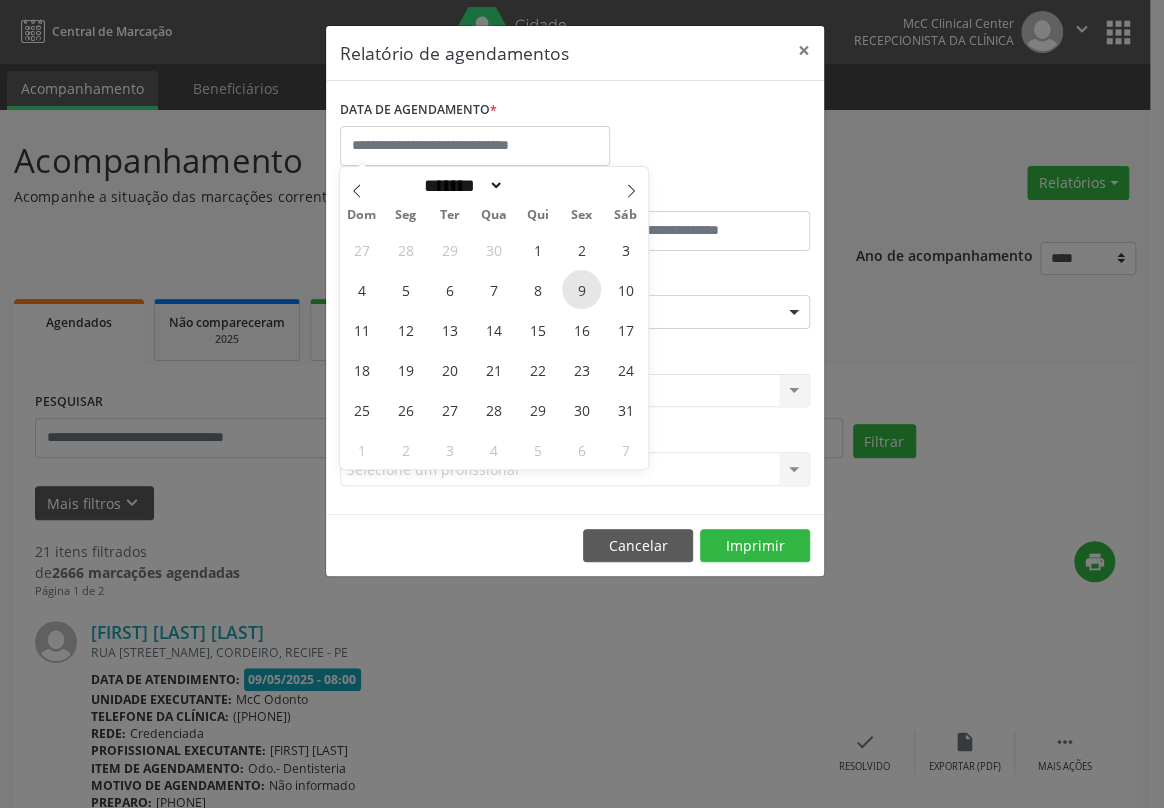 click on "9" at bounding box center [581, 289] 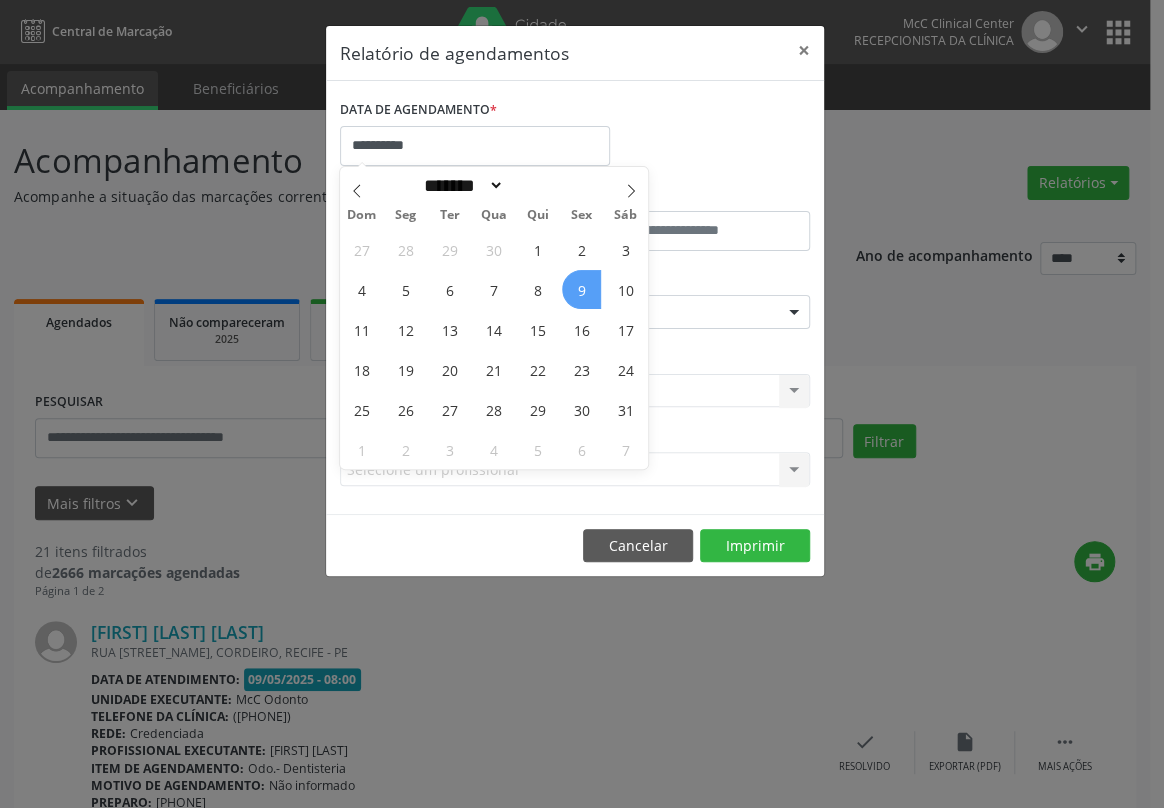 click on "9" at bounding box center (581, 289) 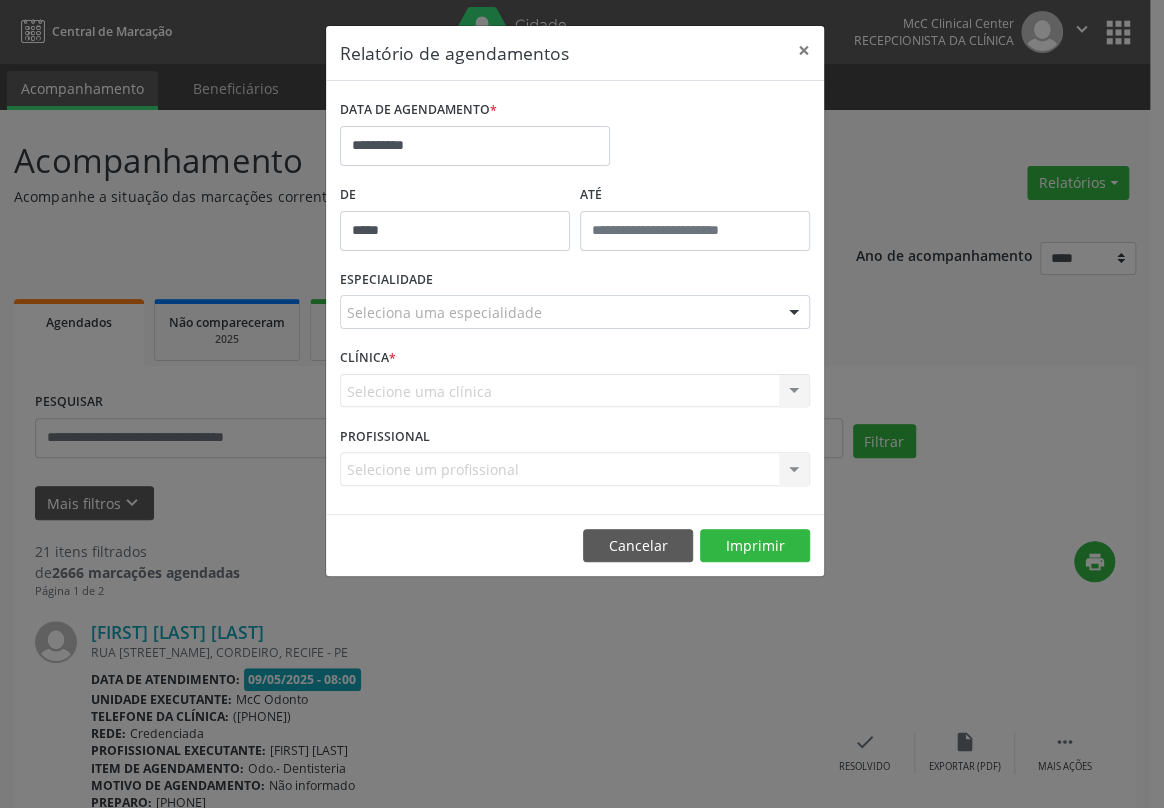 click on "*****" at bounding box center (455, 231) 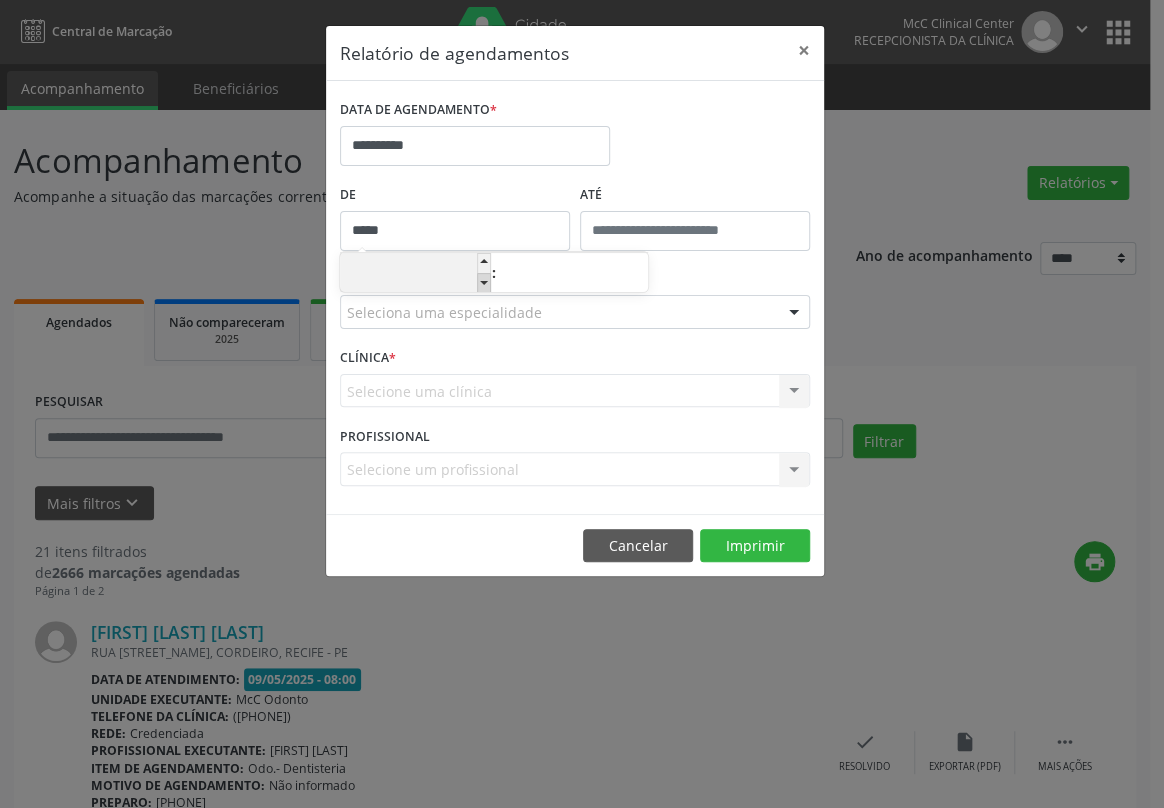 click at bounding box center (484, 283) 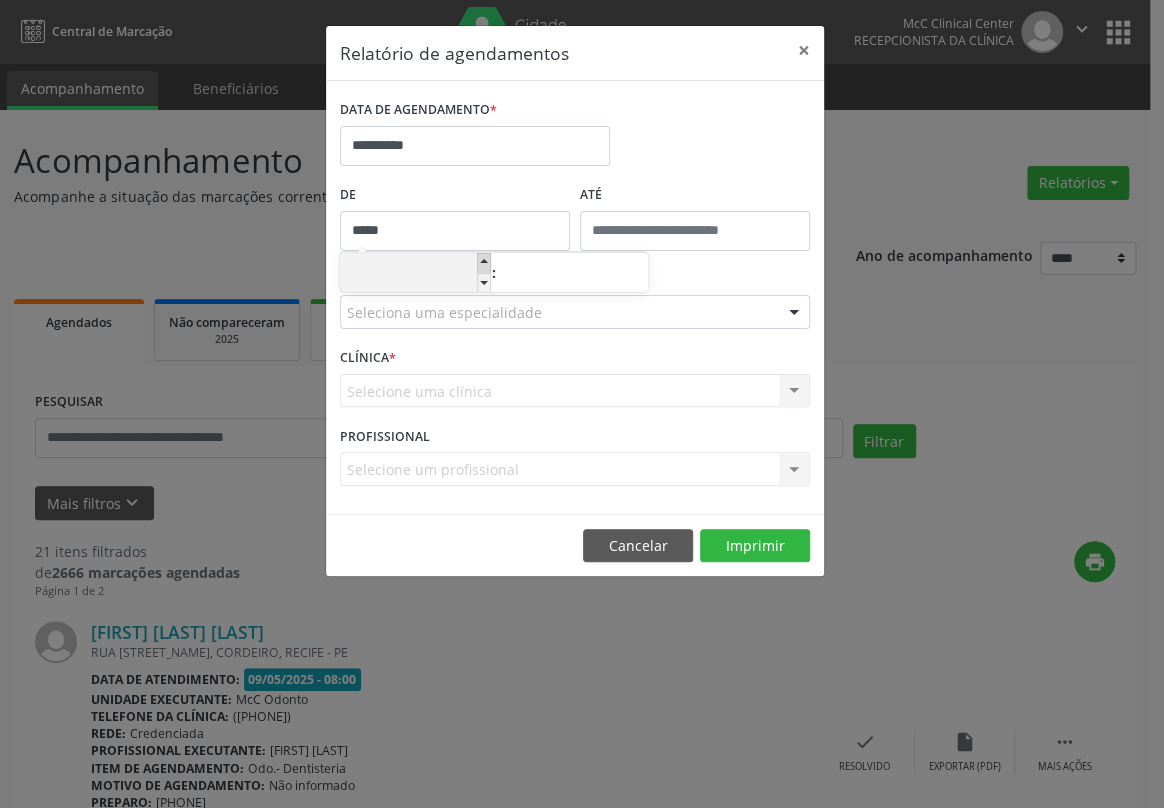 click at bounding box center (484, 263) 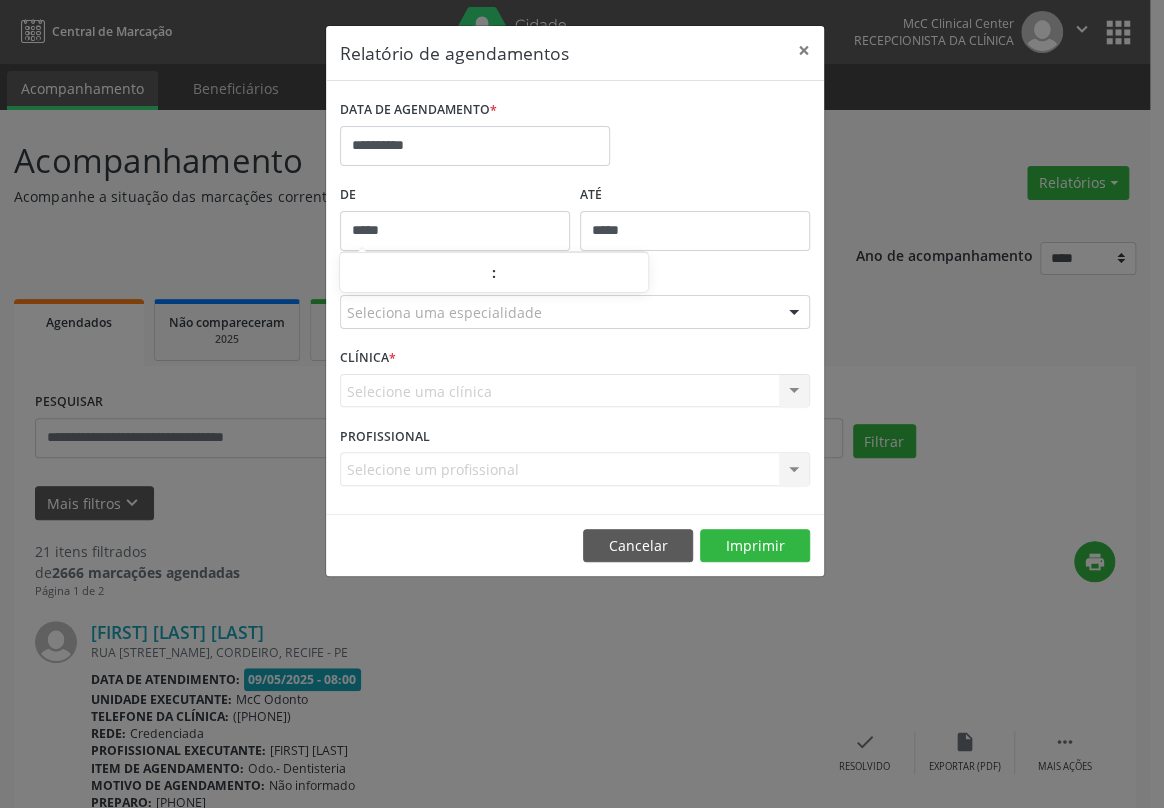 click on "*****" at bounding box center [695, 231] 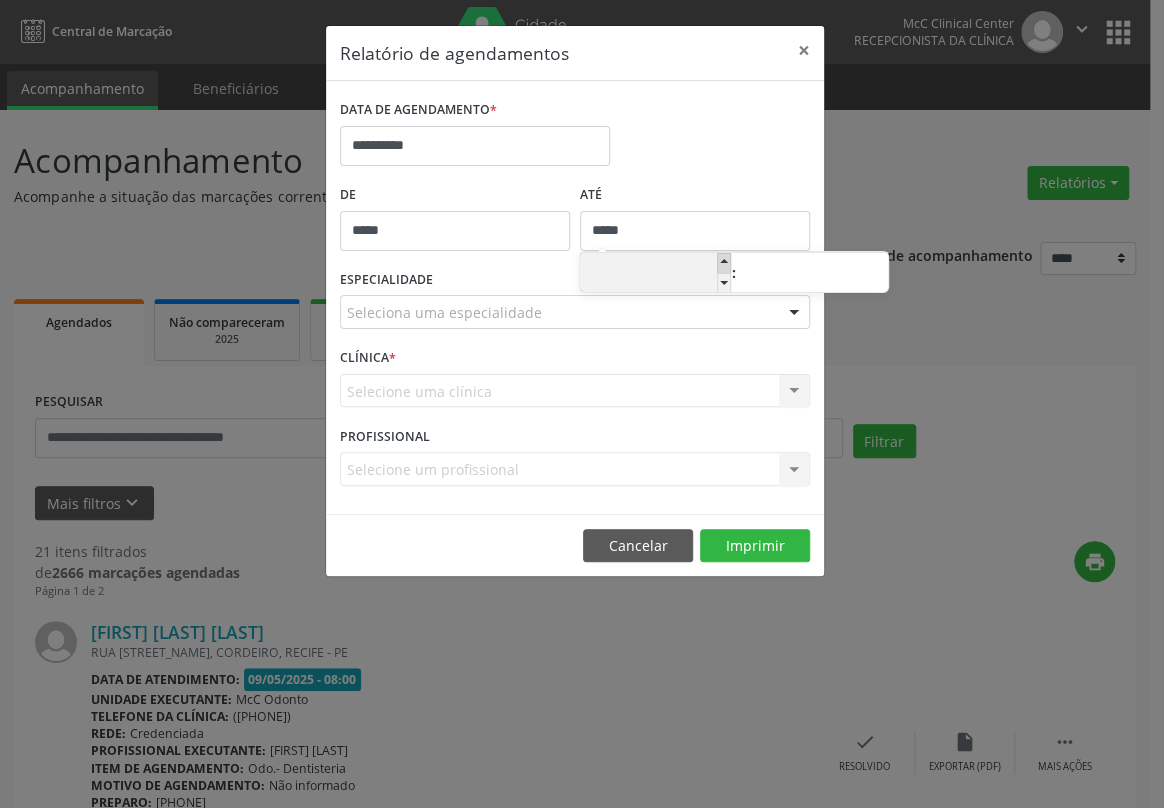 click at bounding box center [724, 263] 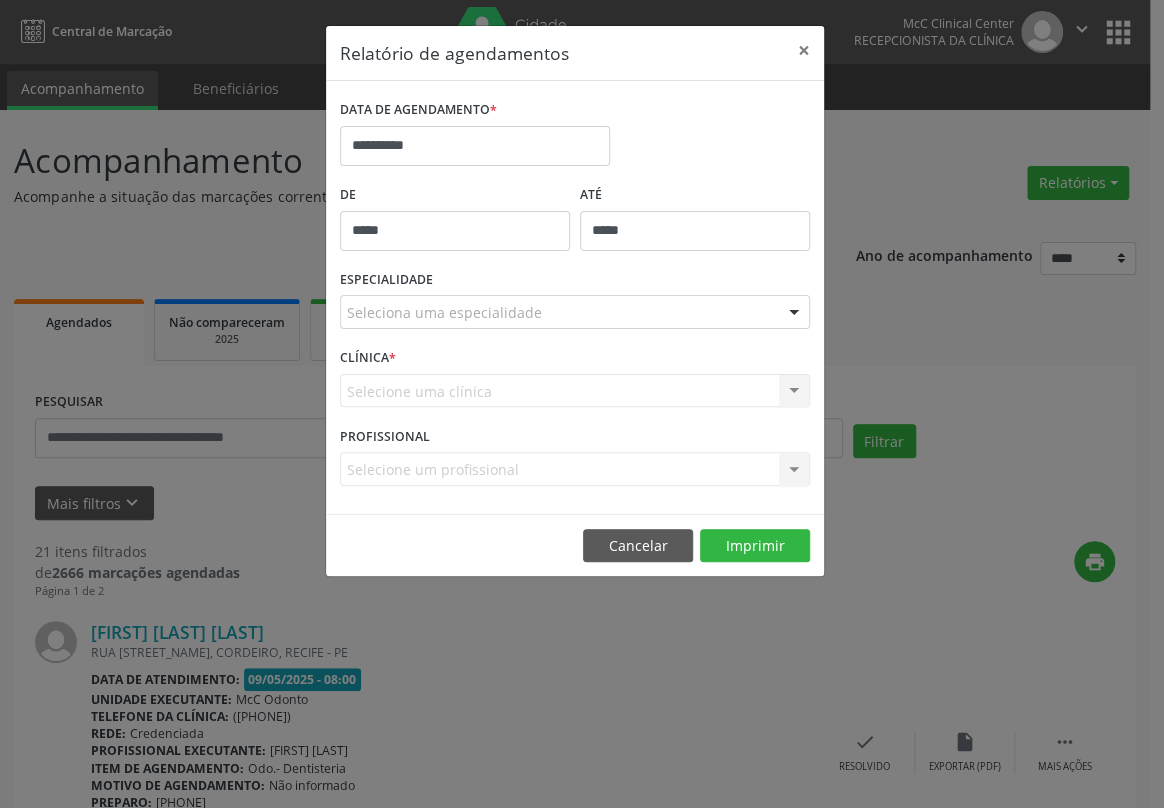 click on "ESPECIALIDADE
Seleciona uma especialidade
Todas as especialidades   Alergologia   Angiologia   Arritmologia   Cardiologia   Cirurgia Abdominal   Cirurgia Bariatrica   Cirurgia Cabeça e Pescoço   Cirurgia Cardiaca   Cirurgia Geral   Cirurgia Ginecologica   Cirurgia Mastologia Oncologica   Cirurgia Pediatrica   Cirurgia Plastica   Cirurgia Toracica   Cirurgia geral oncológica   Cirurgia geral oncológica   Cirurgião Dermatológico   Clinica Geral   Clinica Medica   Consulta de Enfermagem - Hiperdia   Consulta de Enfermagem - Preventivo   Consulta de Enfermagem - Pré-Natal   Consulta de Enfermagem - Puericultura   Dermatologia   Endocinologia   Endocrino Diabetes   Endocrinologia   Fisioterapia   Fisioterapia Cirurgica   Fonoaudiologia   Gastro/Hepato   Gastroenterologia   Gastropediatria   Geriatria   Ginecologia   Gnecologia   Hebiatra   Hematologia   Hepatologia   Inf.Inf - Infectologista   Infectologia Pediátrica   Mastologia       Medicina da Dor" at bounding box center (575, 304) 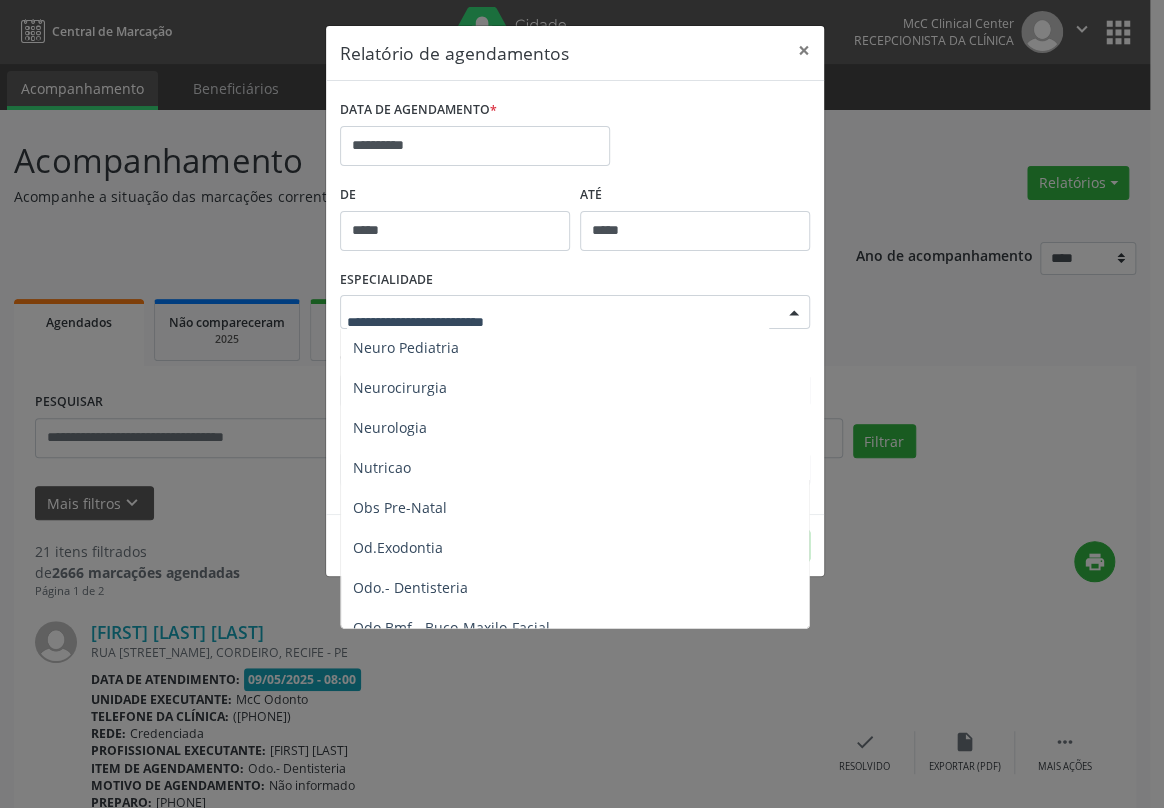scroll, scrollTop: 1909, scrollLeft: 0, axis: vertical 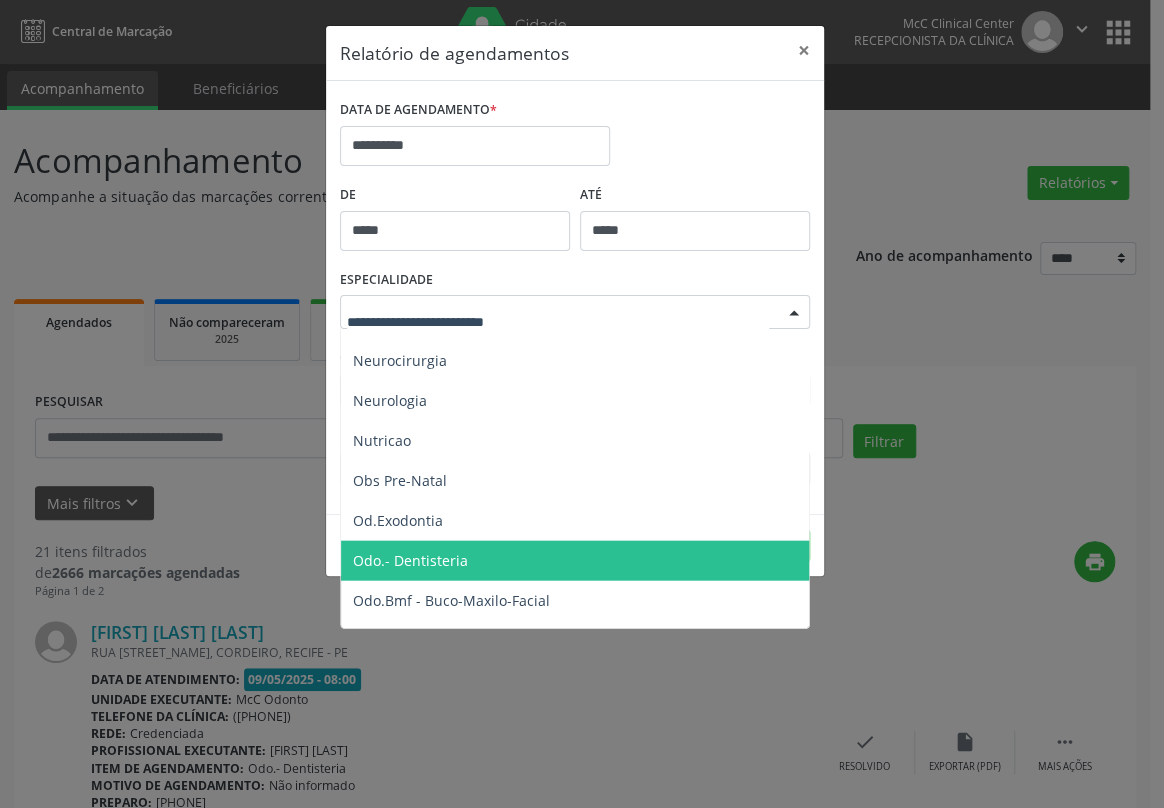 click on "Odo.- Dentisteria" at bounding box center (576, 560) 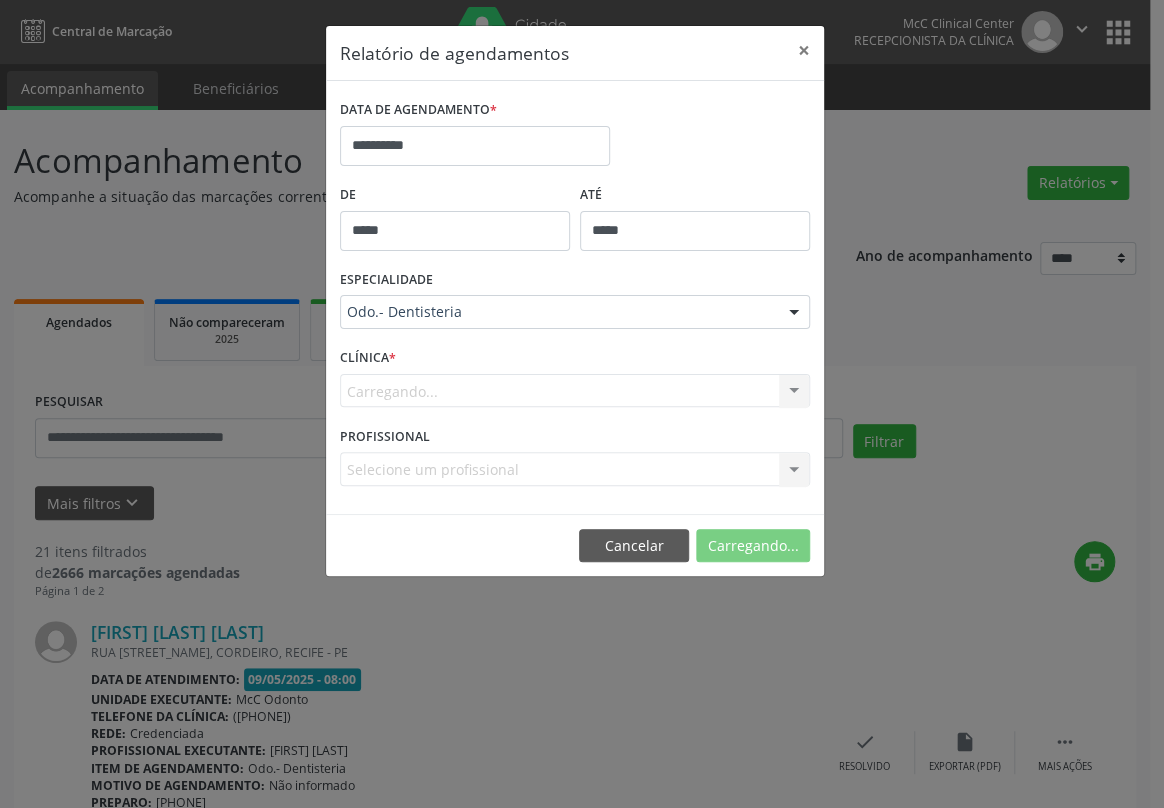 click on "**********" at bounding box center (575, 301) 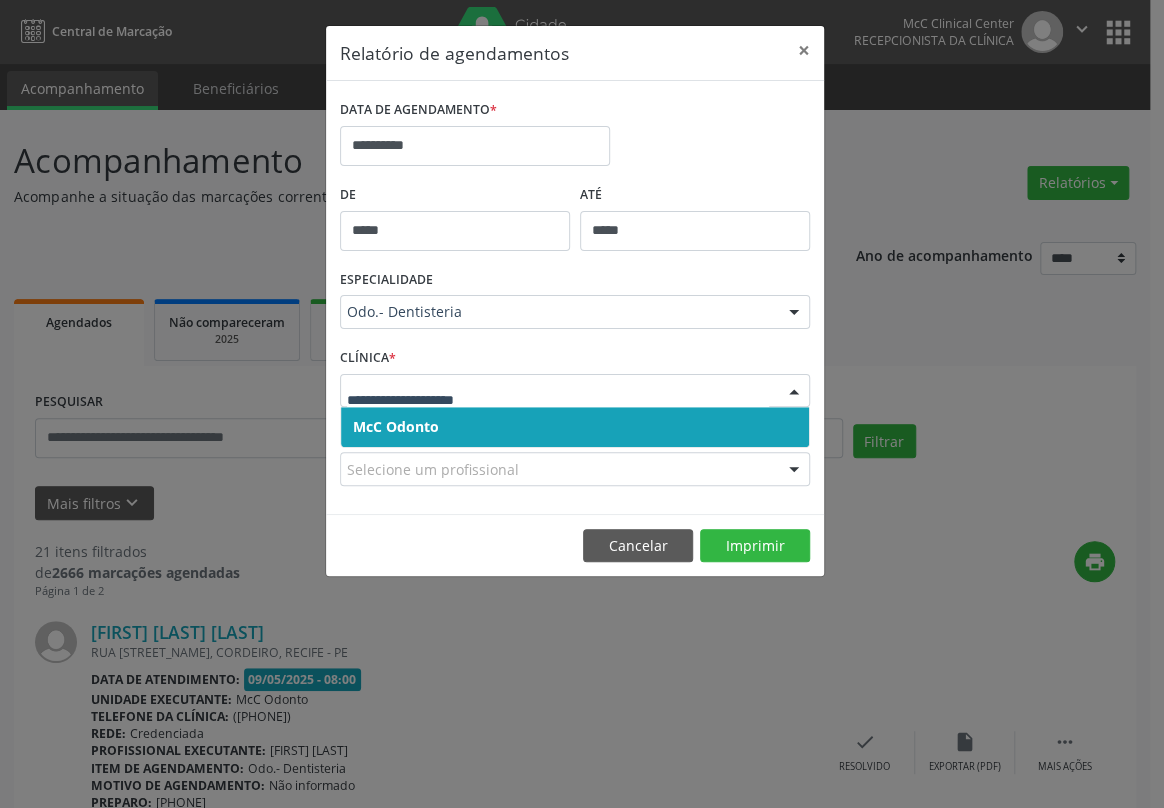 click on "McC Odonto" at bounding box center (396, 426) 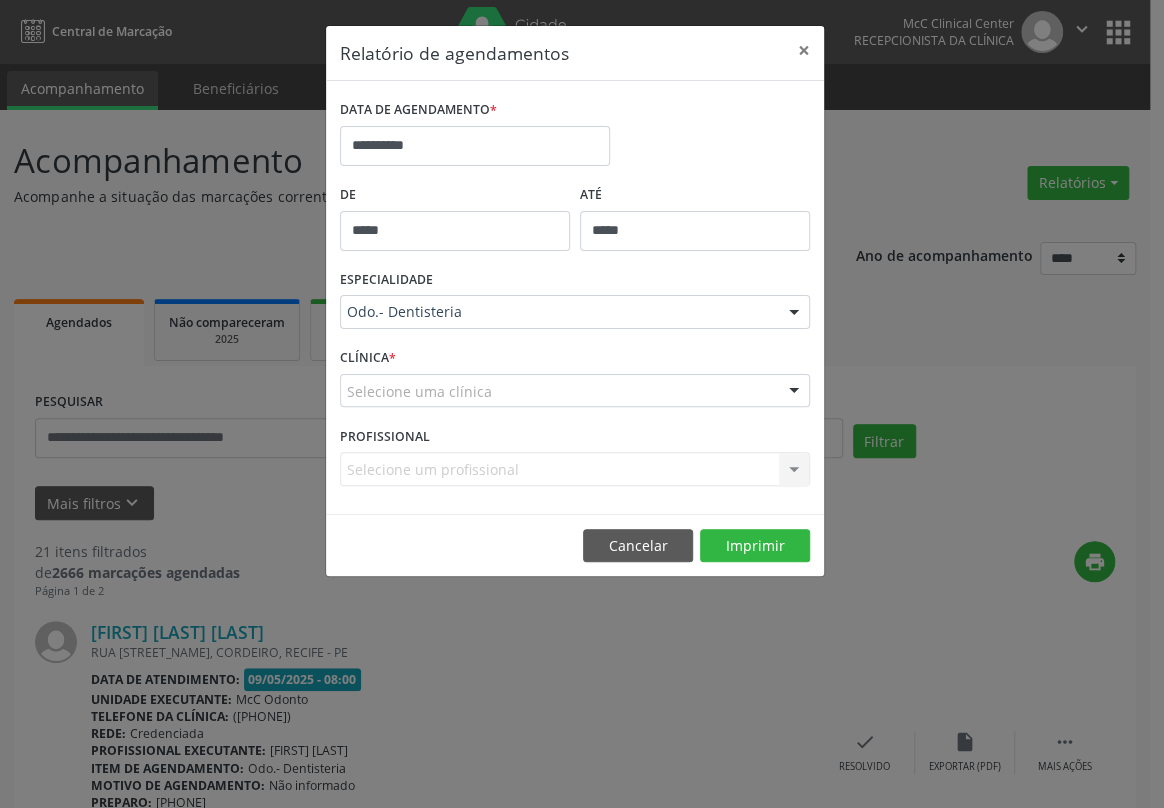 click on "CLÍNICA
*
Selecione uma clínica
McC Odonto
Nenhum resultado encontrado para: "   "
Não há nenhuma opção para ser exibida." at bounding box center (575, 382) 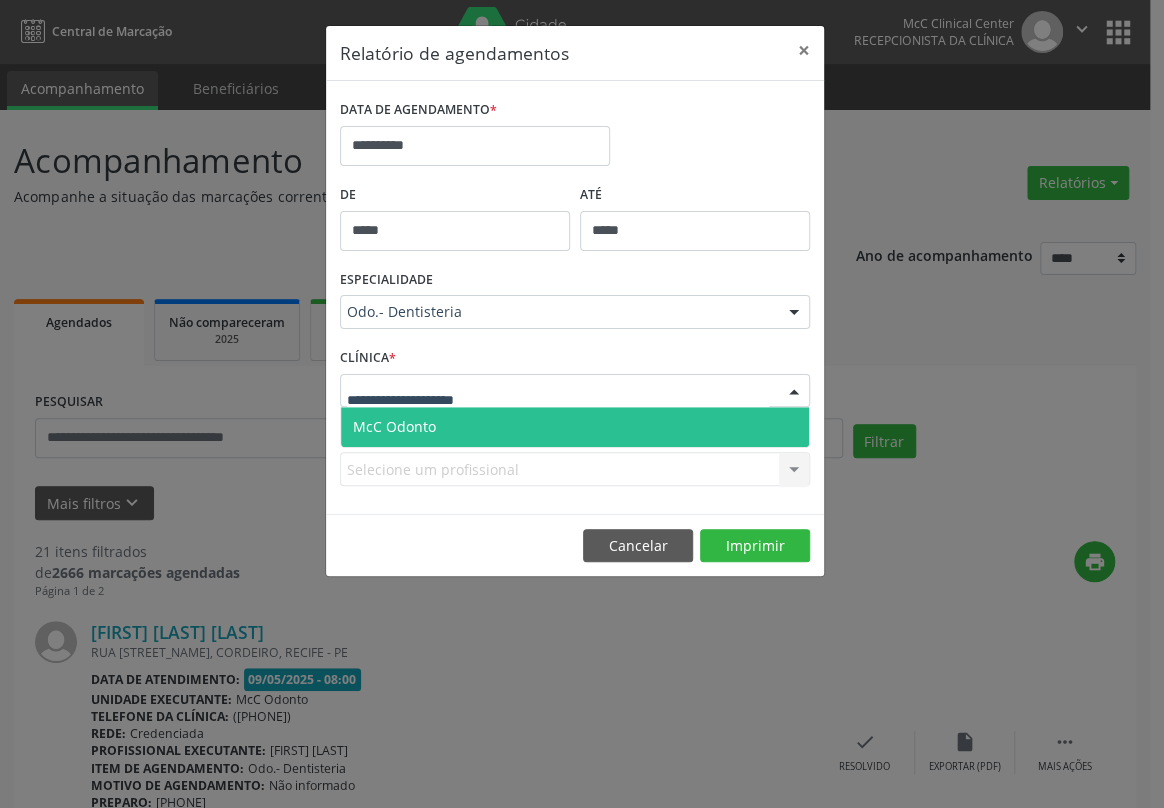 click on "McC Odonto" at bounding box center [394, 426] 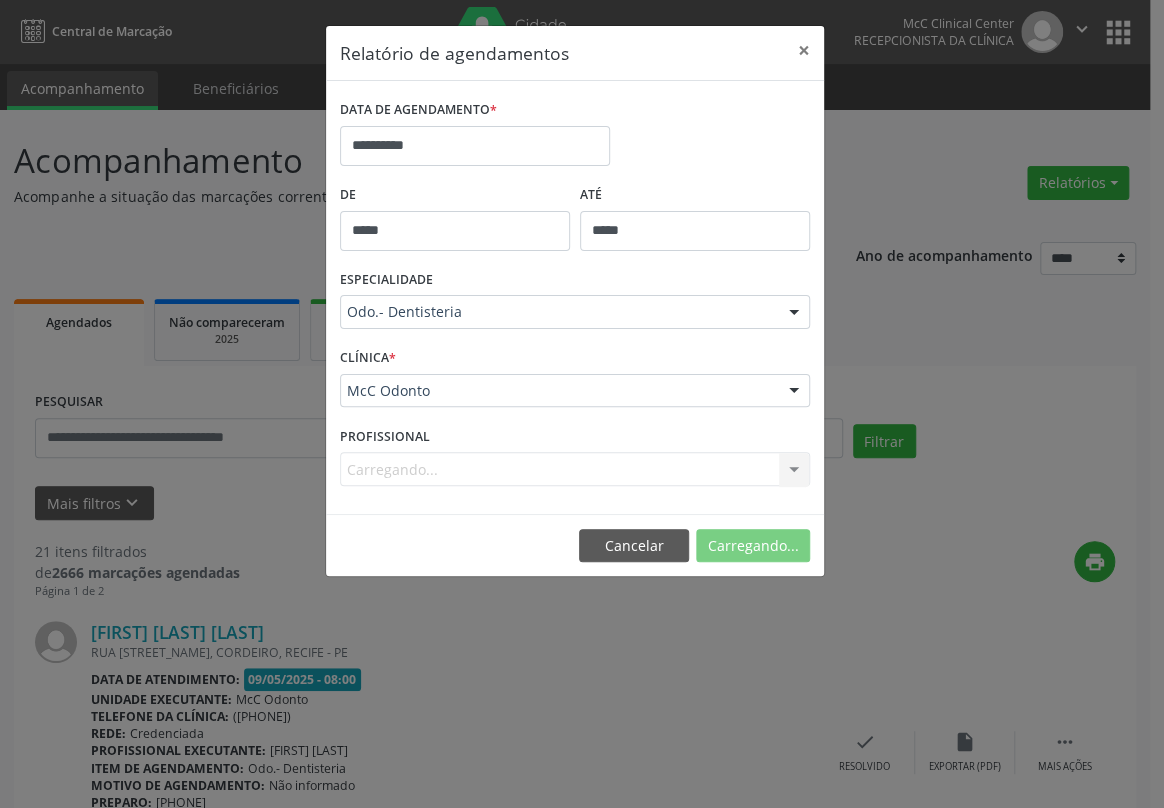 click on "**********" at bounding box center [575, 297] 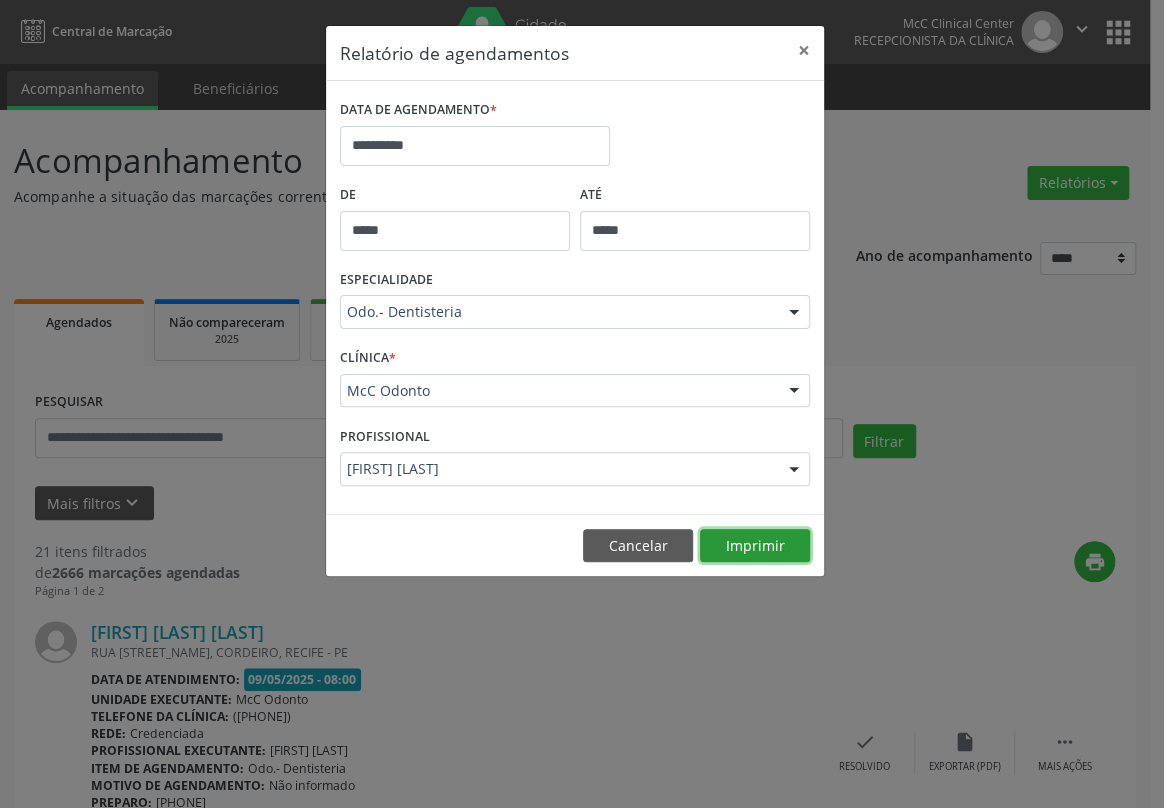 click on "Imprimir" at bounding box center (755, 546) 